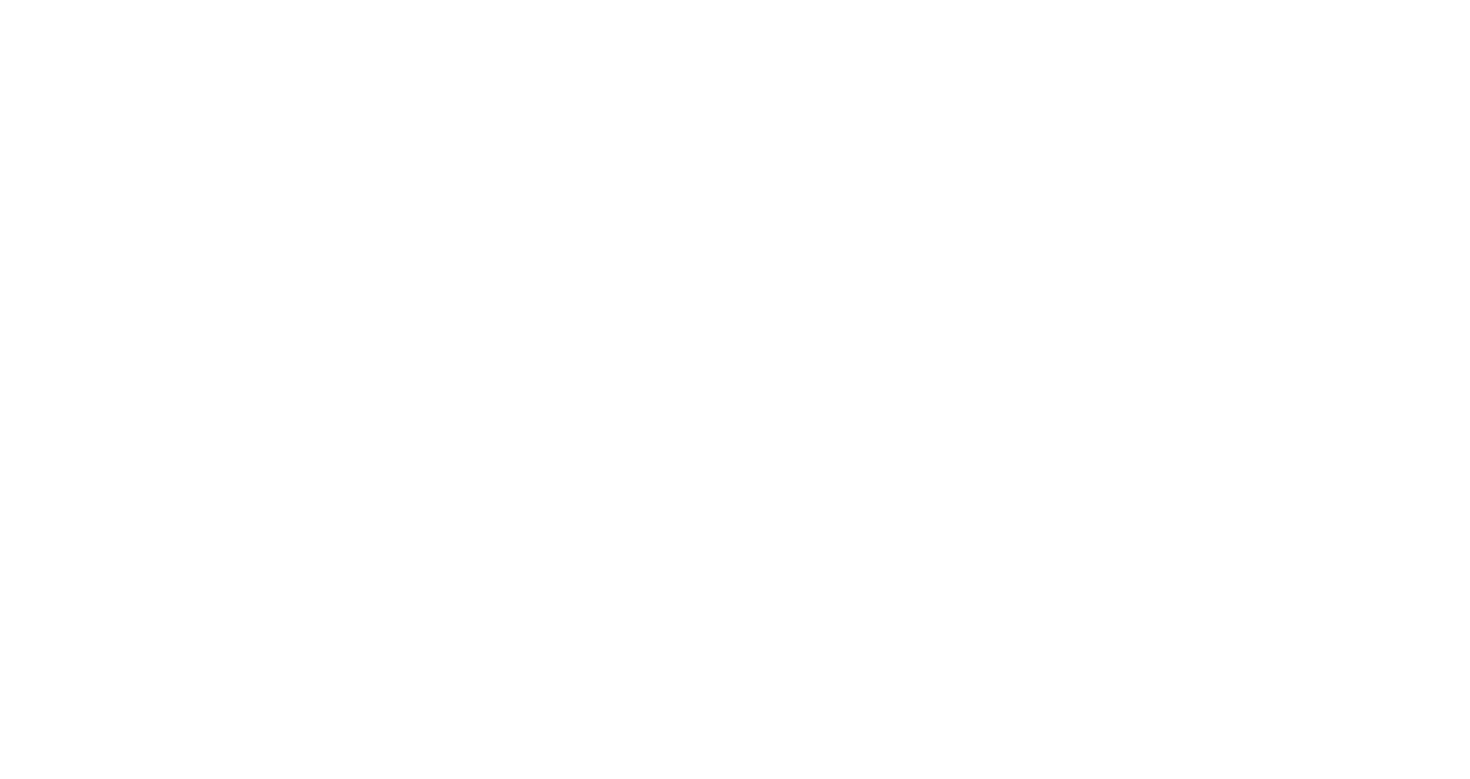 scroll, scrollTop: 0, scrollLeft: 0, axis: both 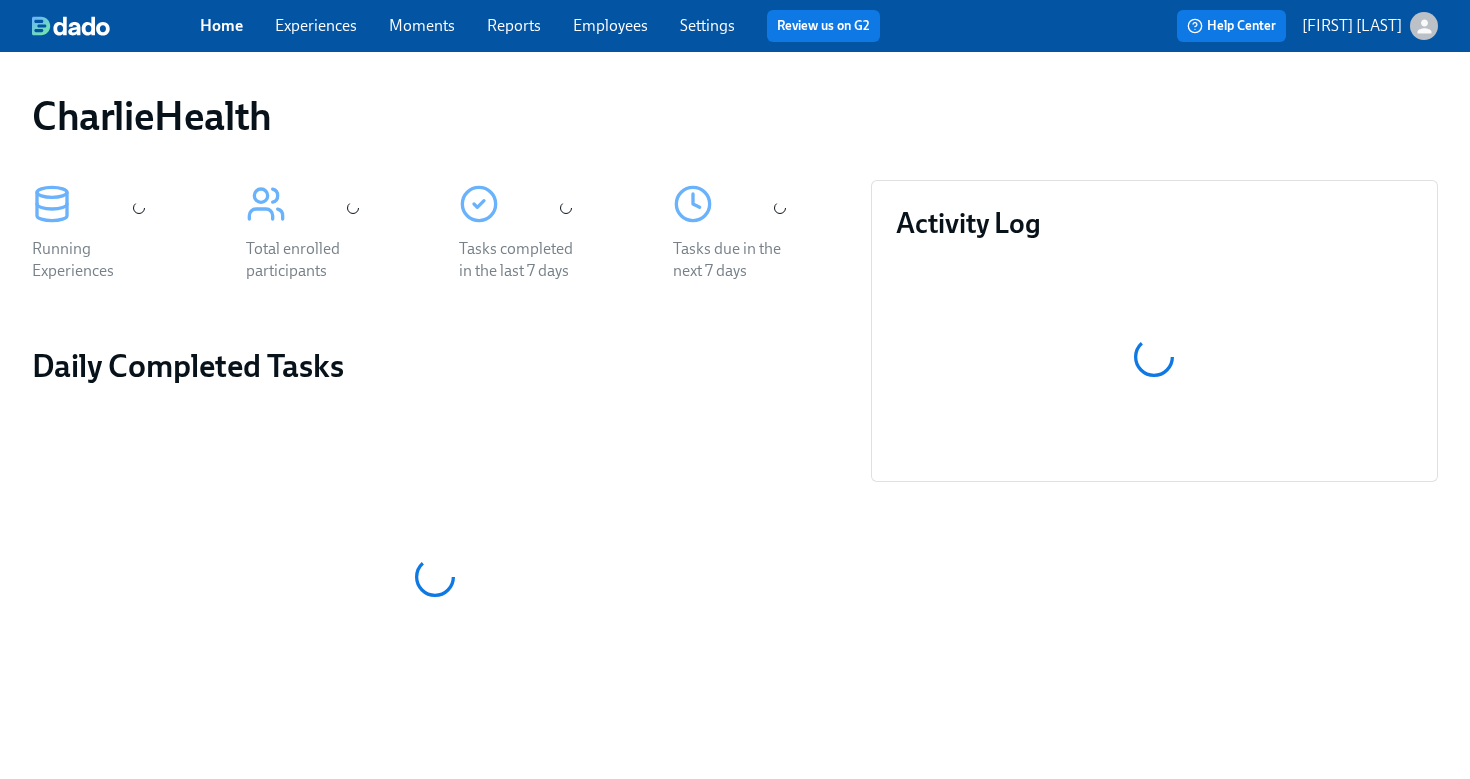 click on "Employees" at bounding box center [610, 25] 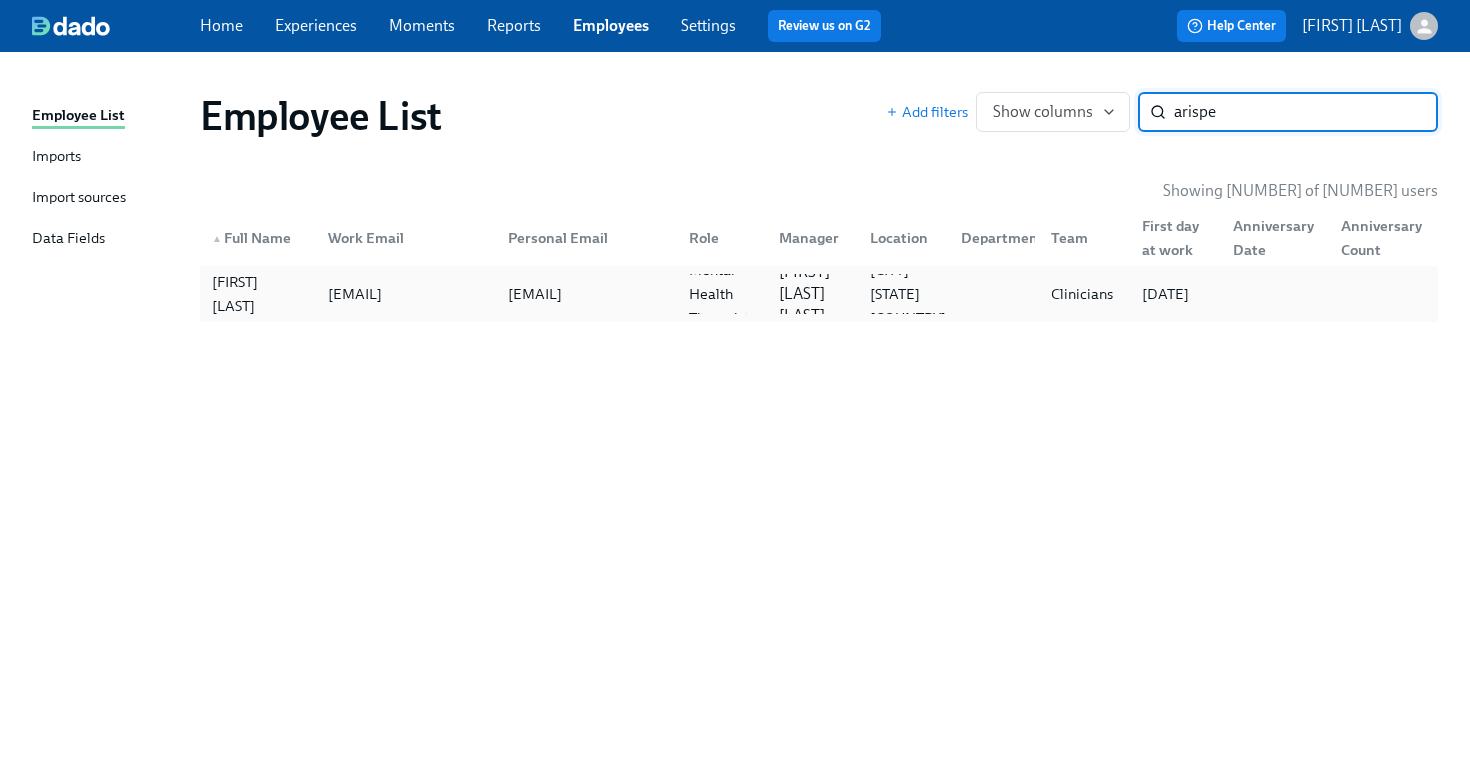 type on "arispe" 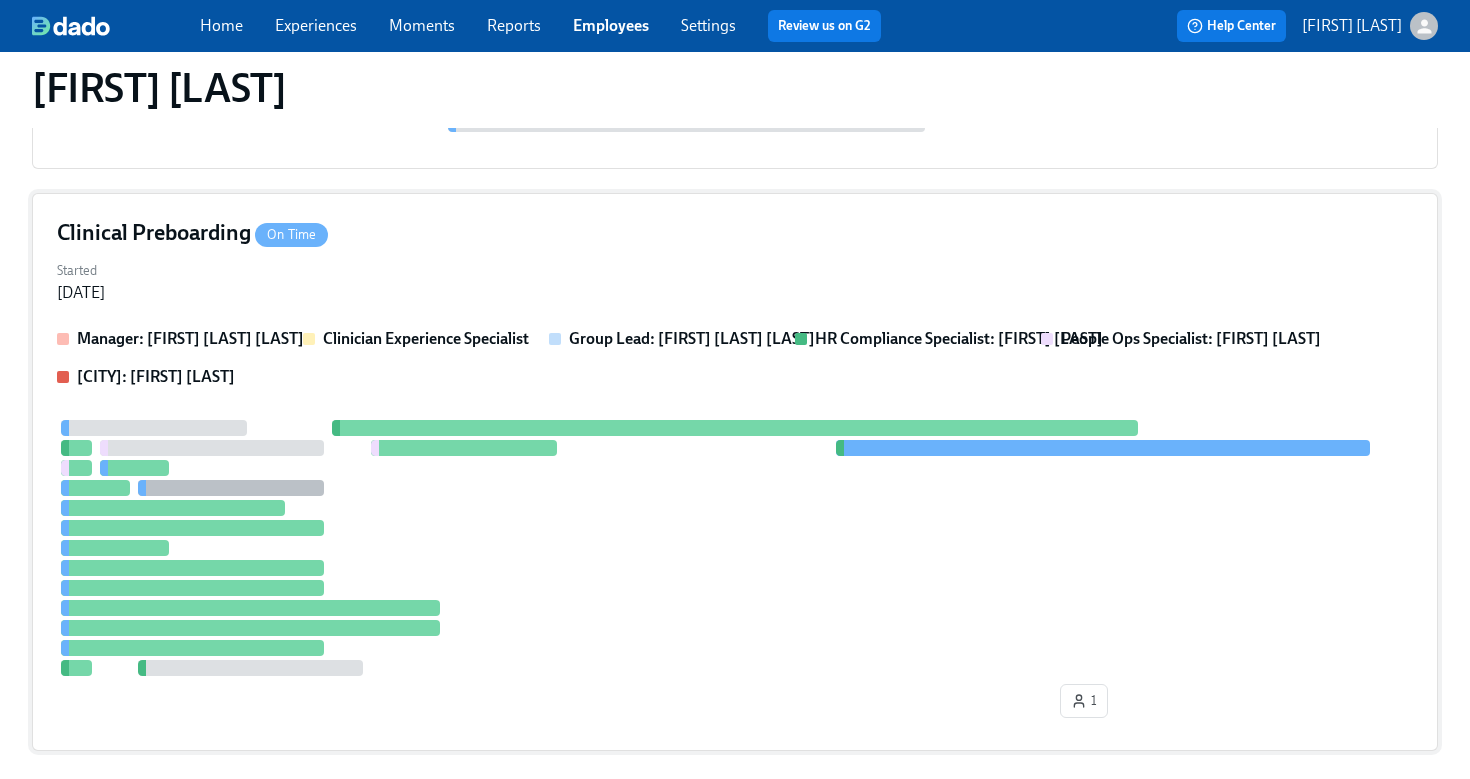 scroll, scrollTop: 524, scrollLeft: 0, axis: vertical 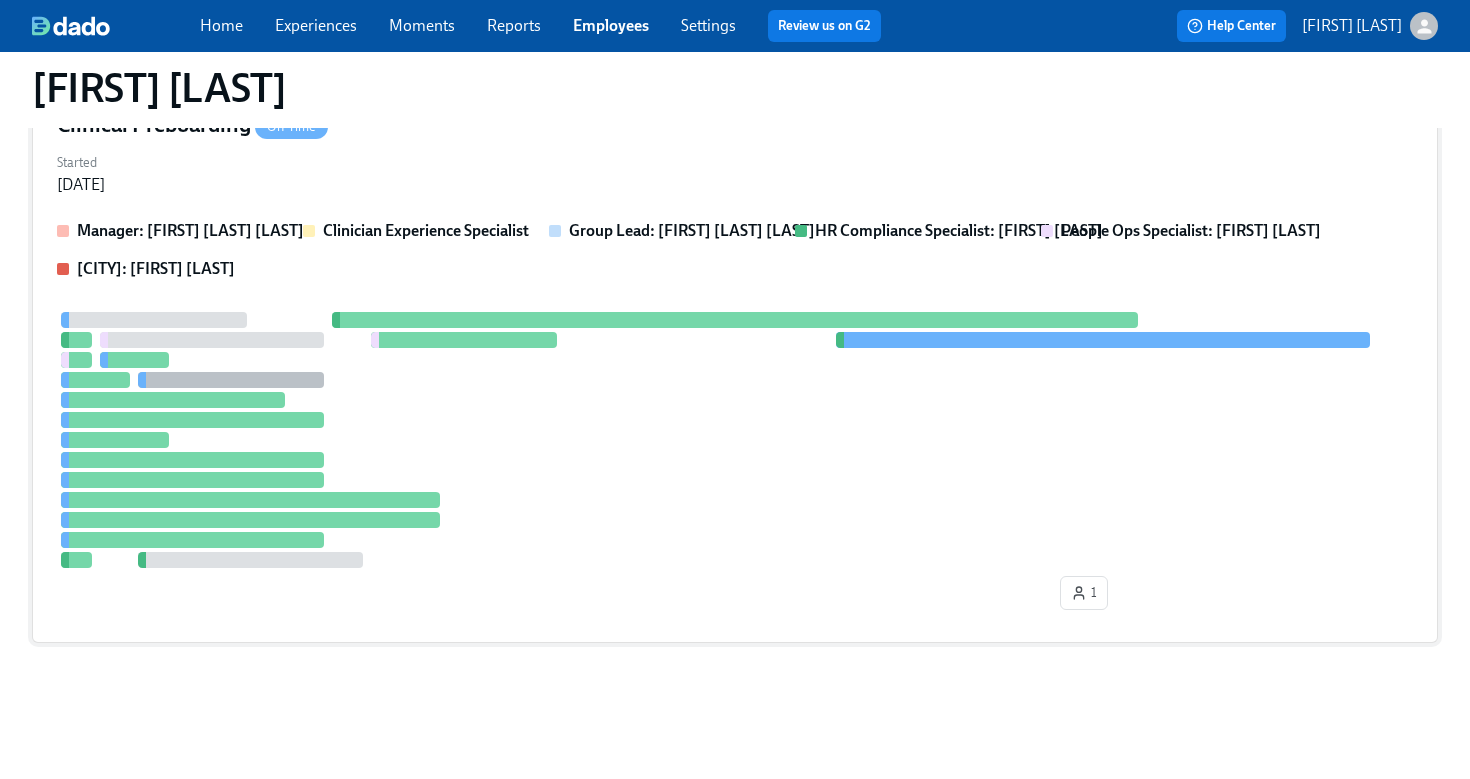 click at bounding box center [735, 440] 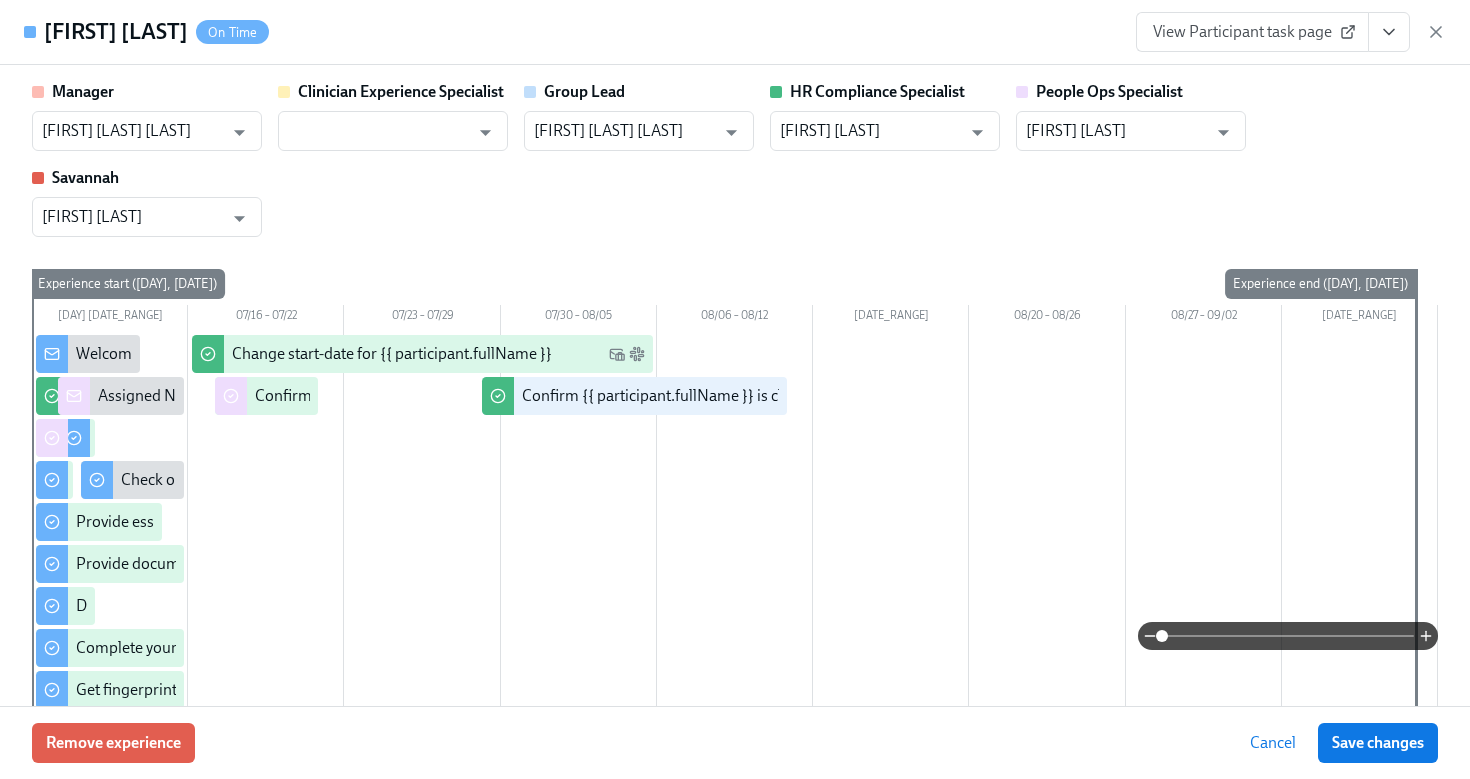 click 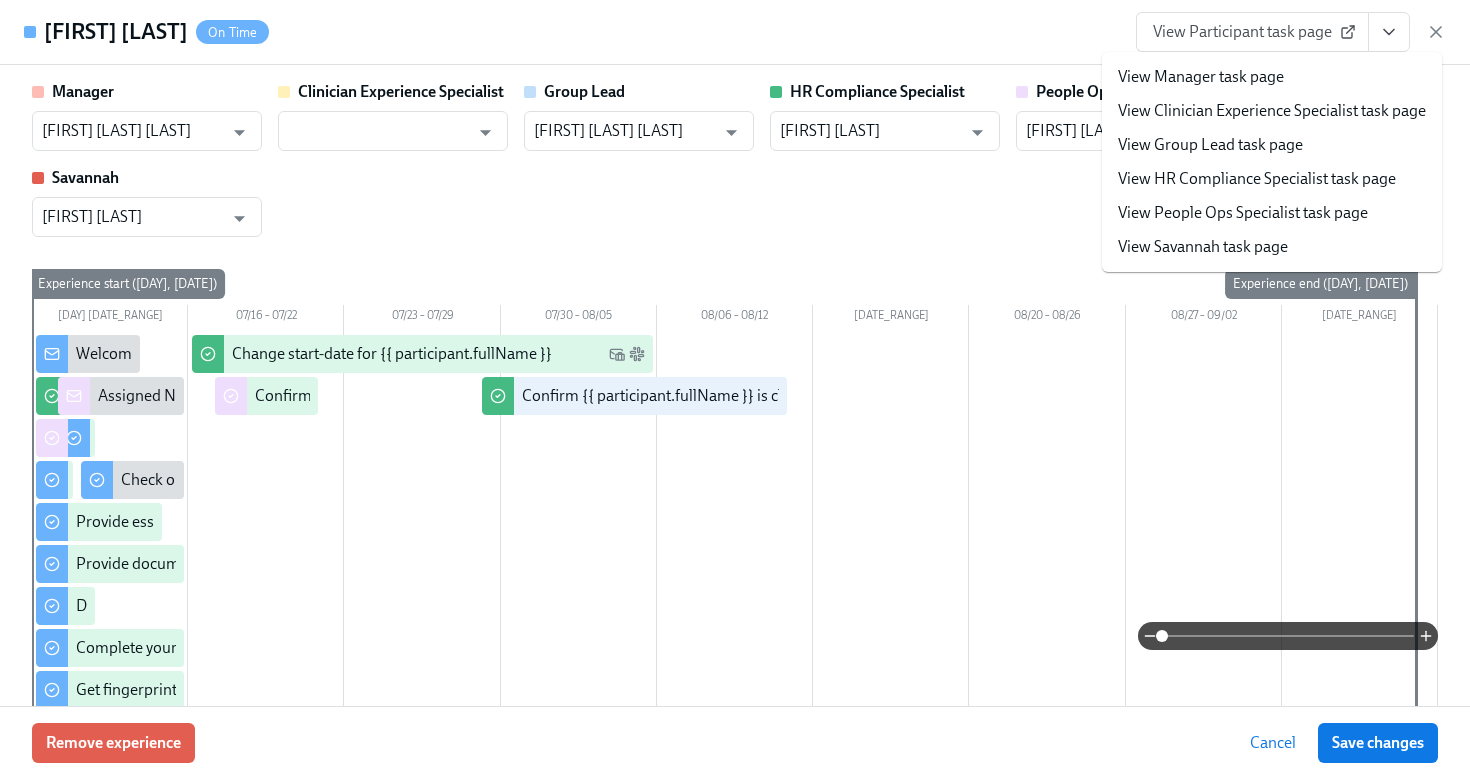 click on "View HR Compliance Specialist task page" at bounding box center (1257, 179) 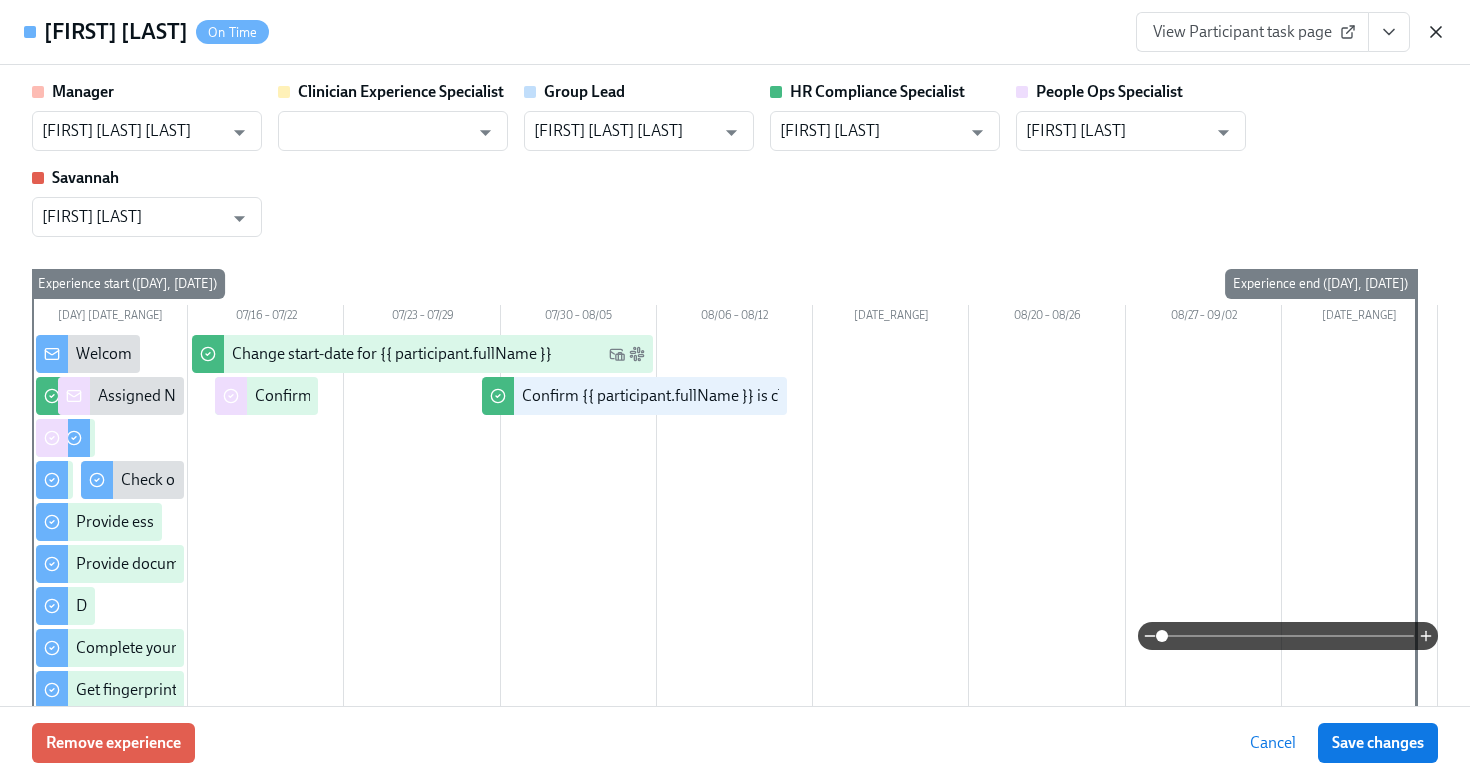 click 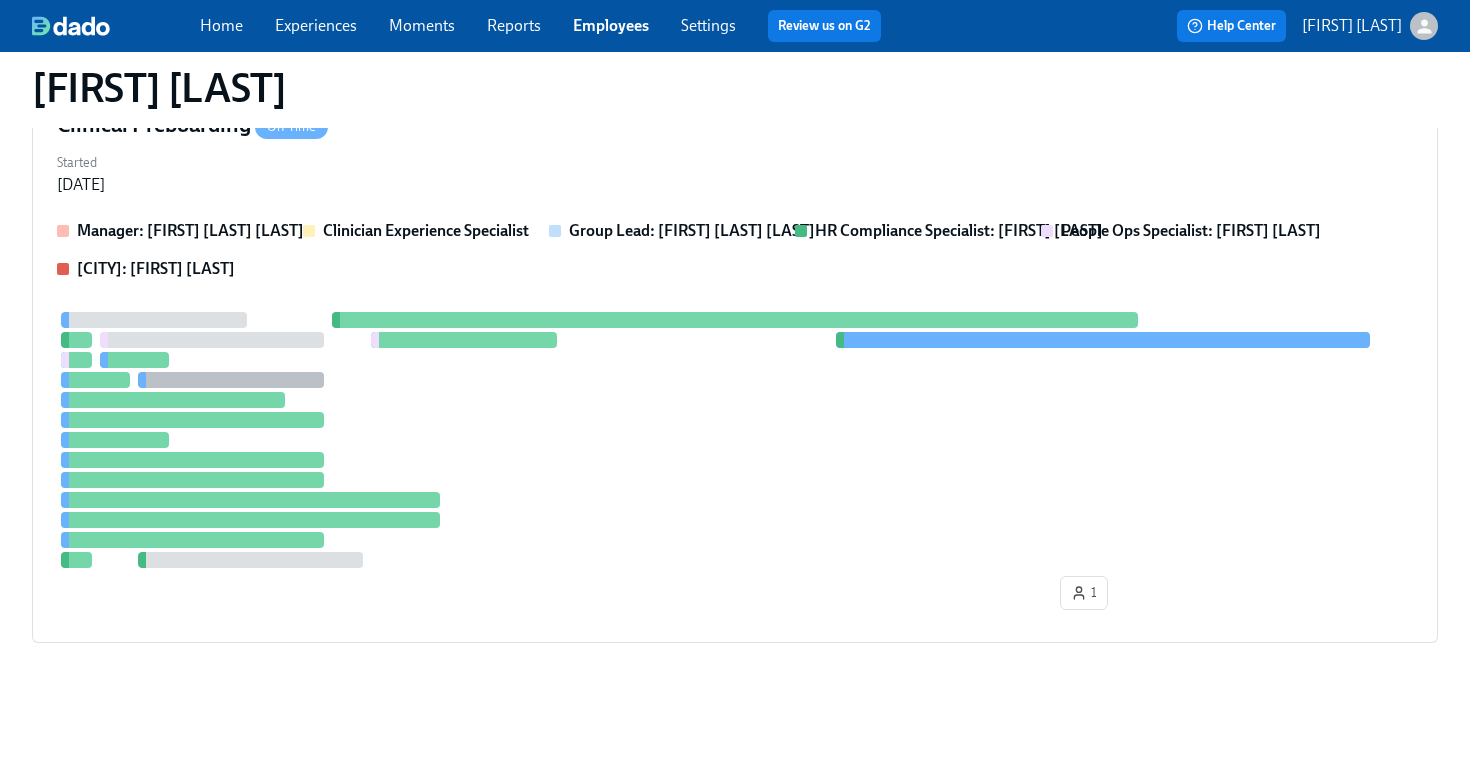 click on "Employees" at bounding box center [611, 25] 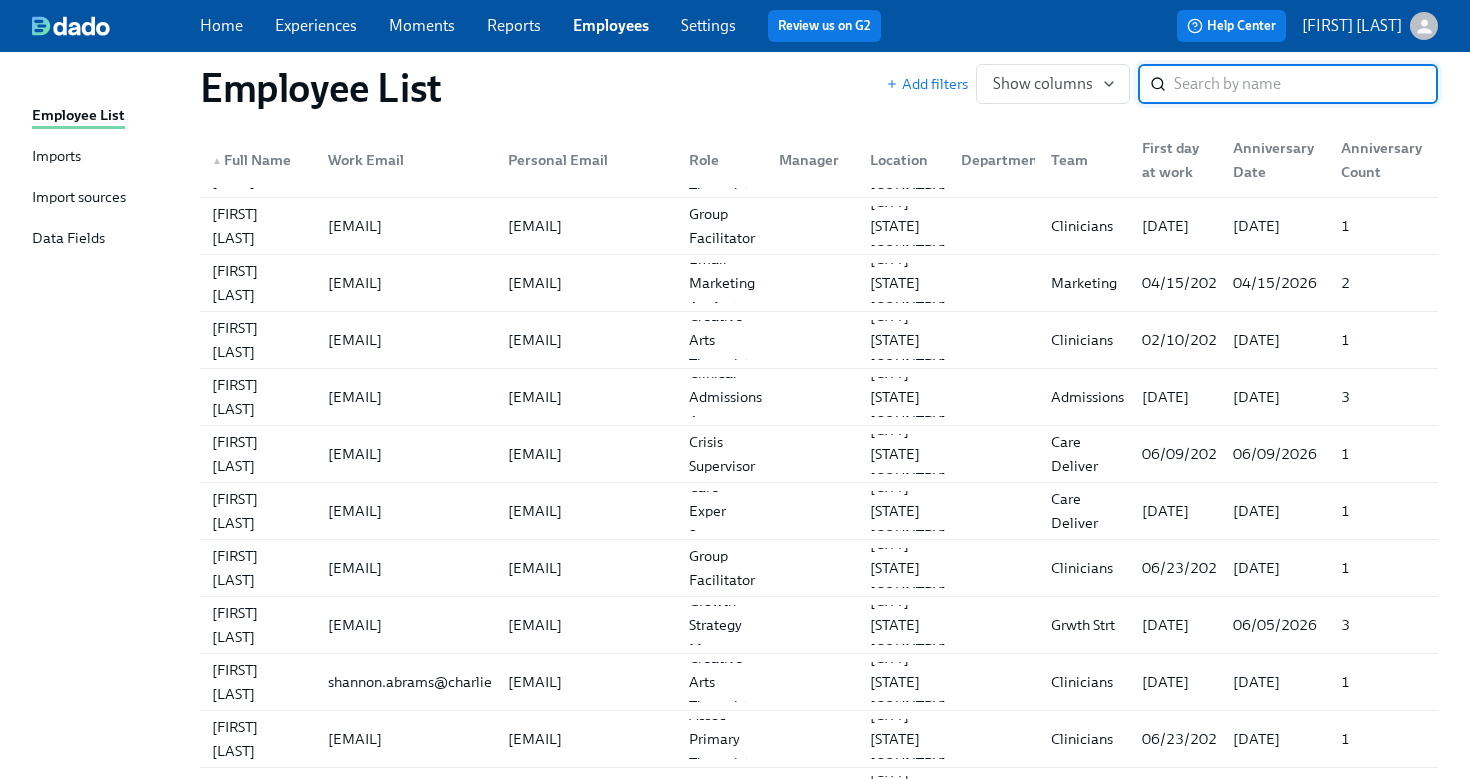 scroll, scrollTop: 0, scrollLeft: 0, axis: both 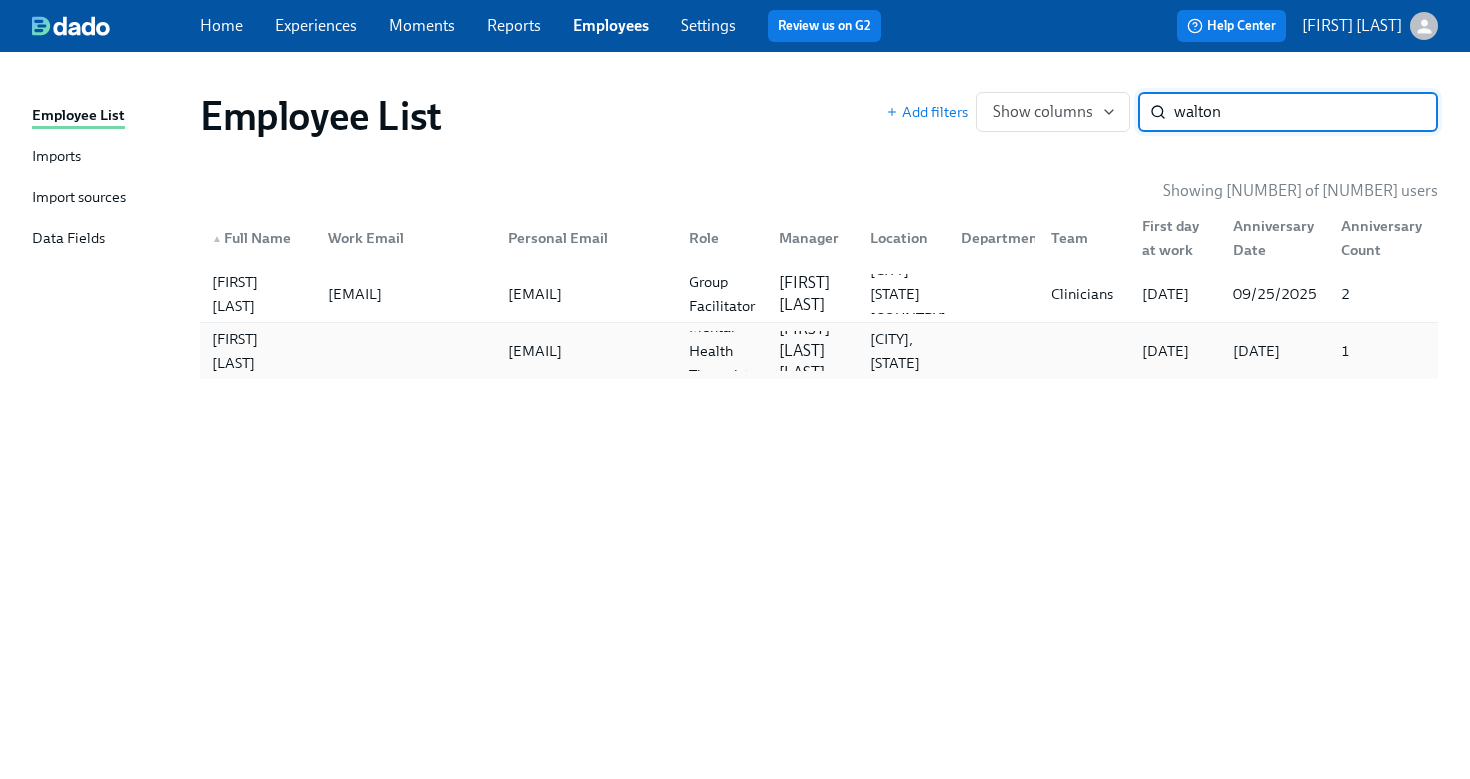 type on "walton" 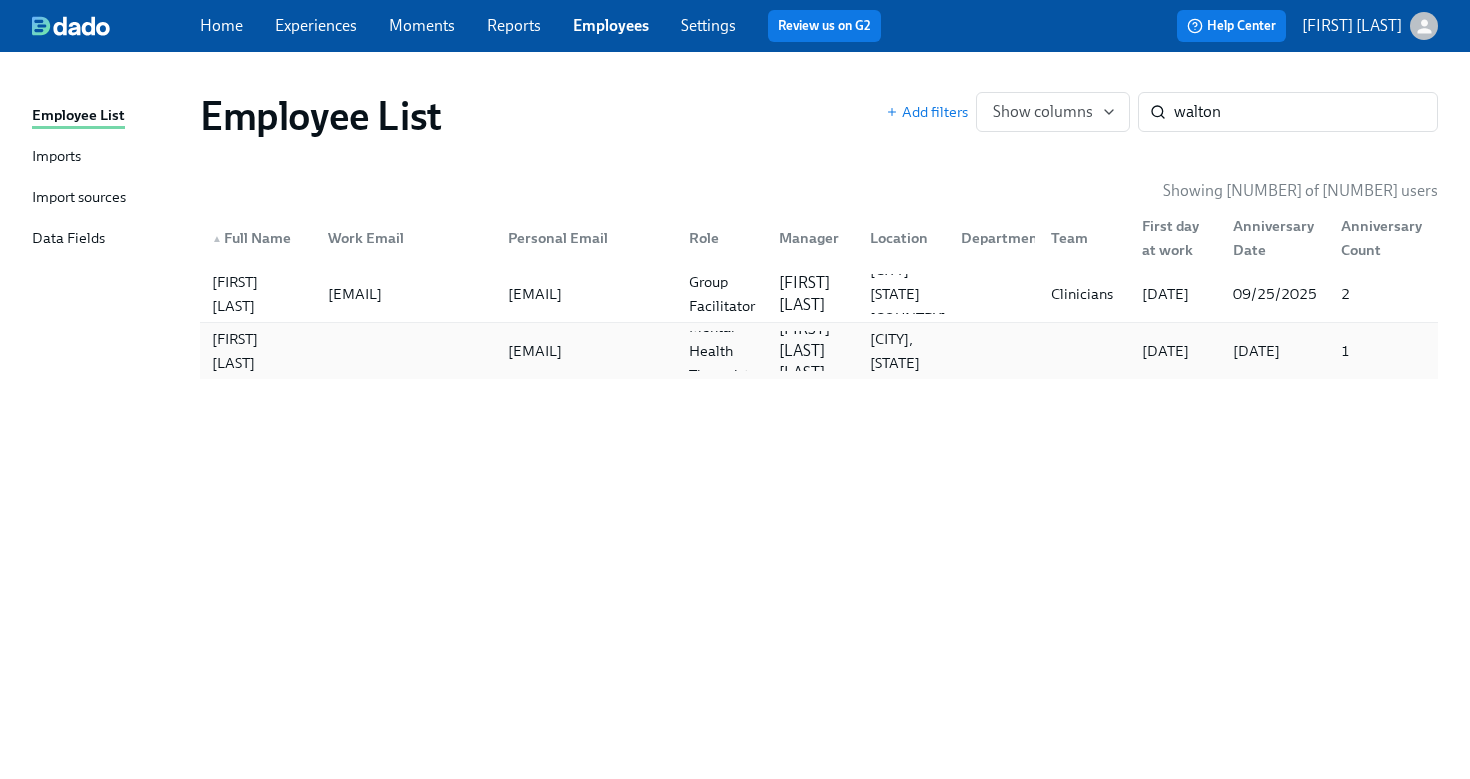click on "[FIRST] [LAST] [EMAIL] [EMAIL] Licensed Mental Health Therapist ([STATE]) [FIRST] [LAST] [CITY] [STATE] [DATE] [DATE] [NUMBER]" at bounding box center [819, 351] 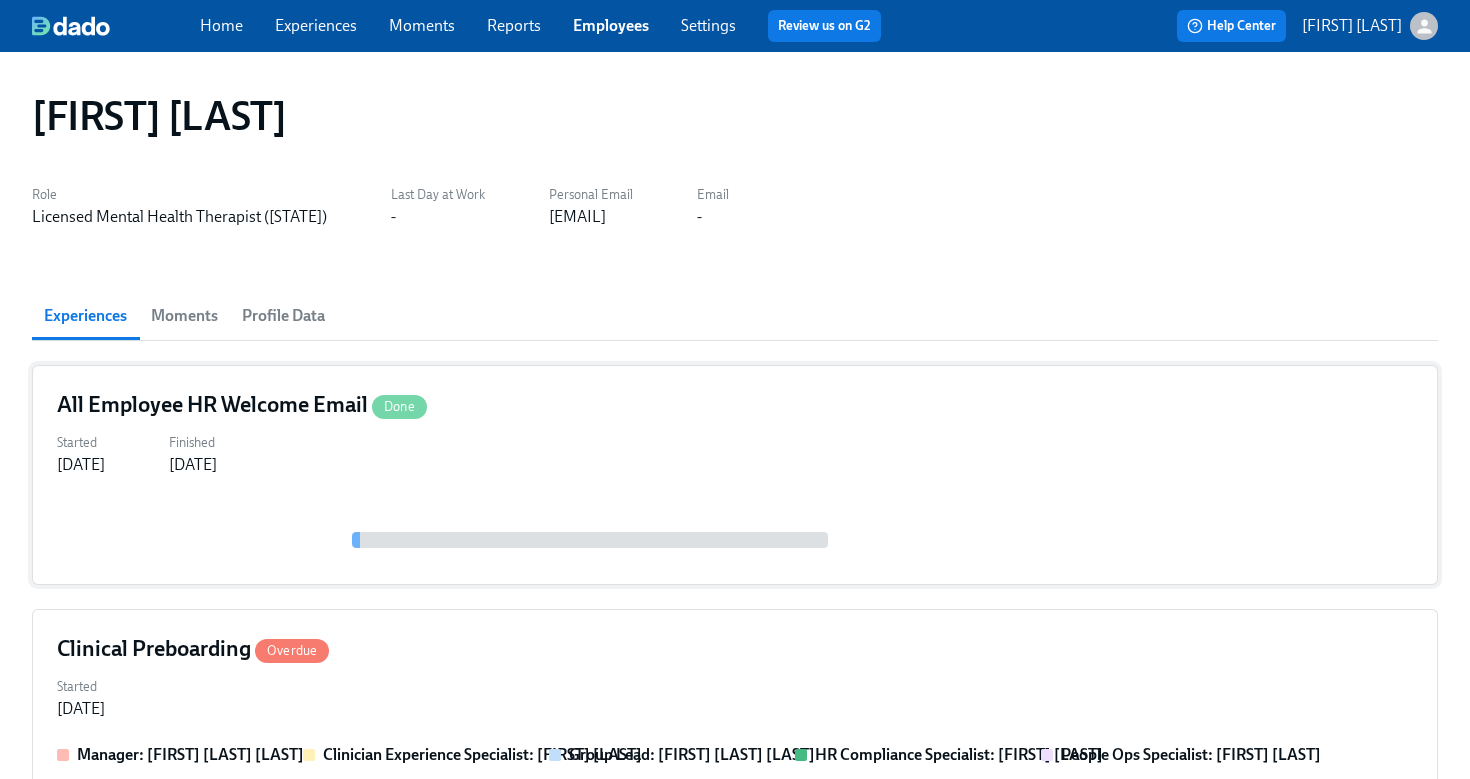 scroll, scrollTop: 383, scrollLeft: 0, axis: vertical 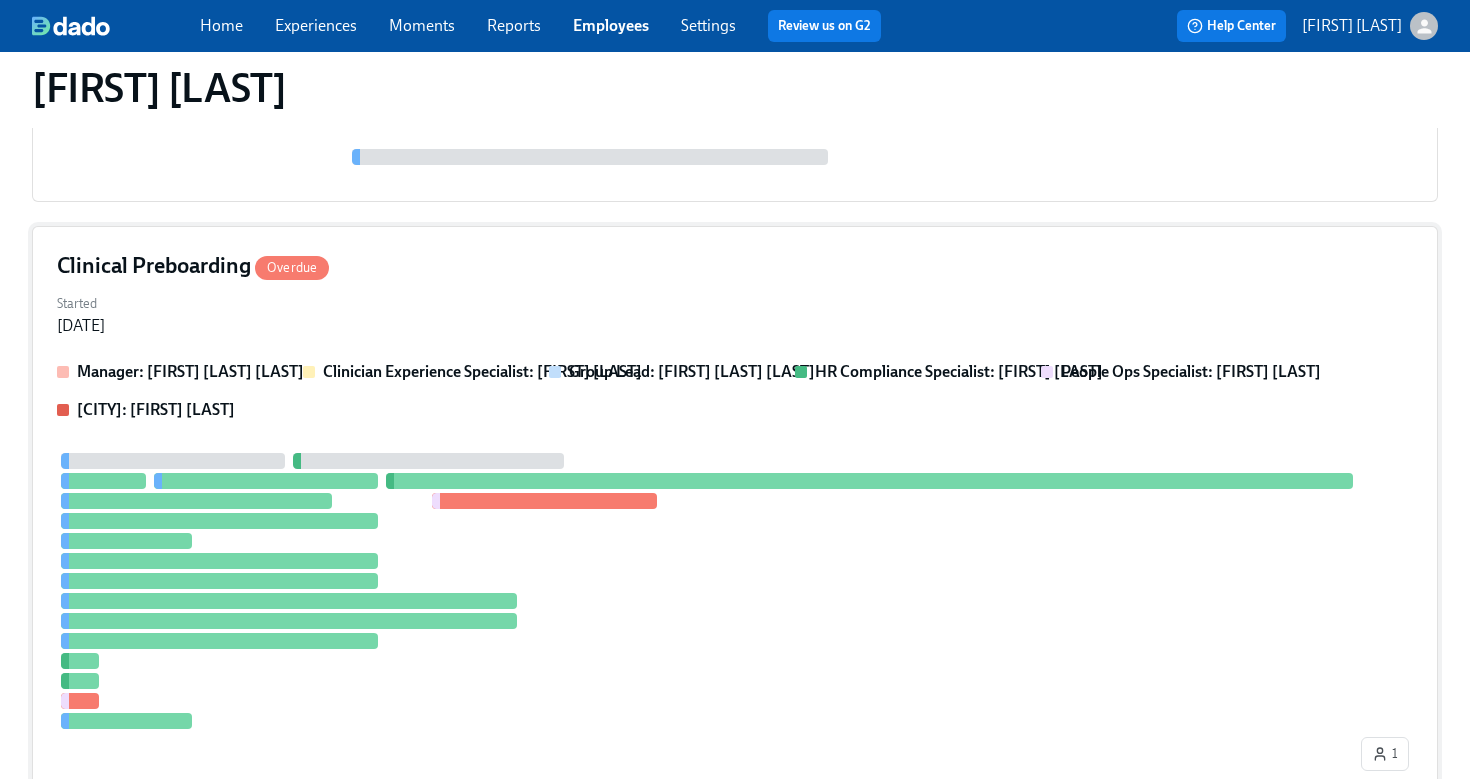 click on "Started [MONTH] [DAY], [YEAR]" at bounding box center [735, 313] 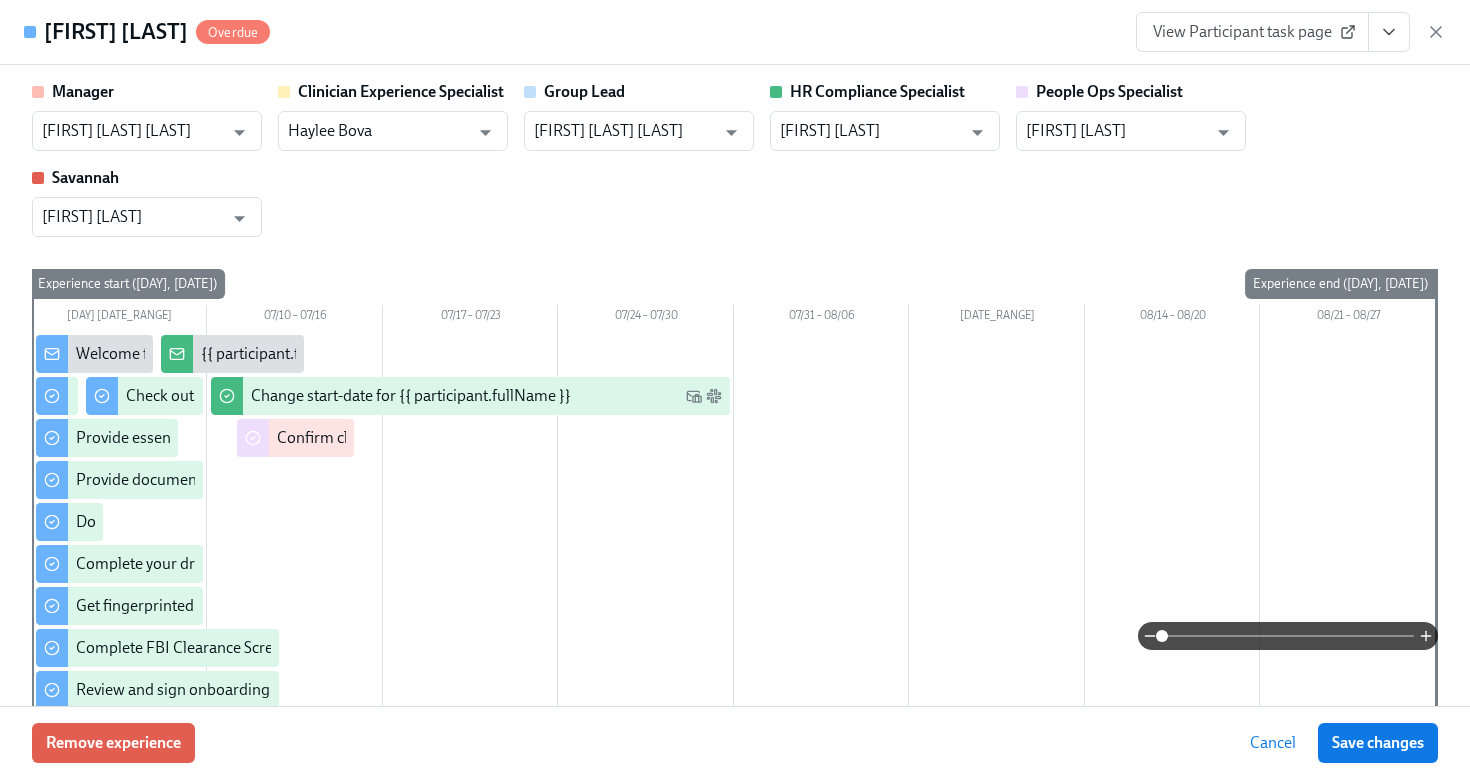 click 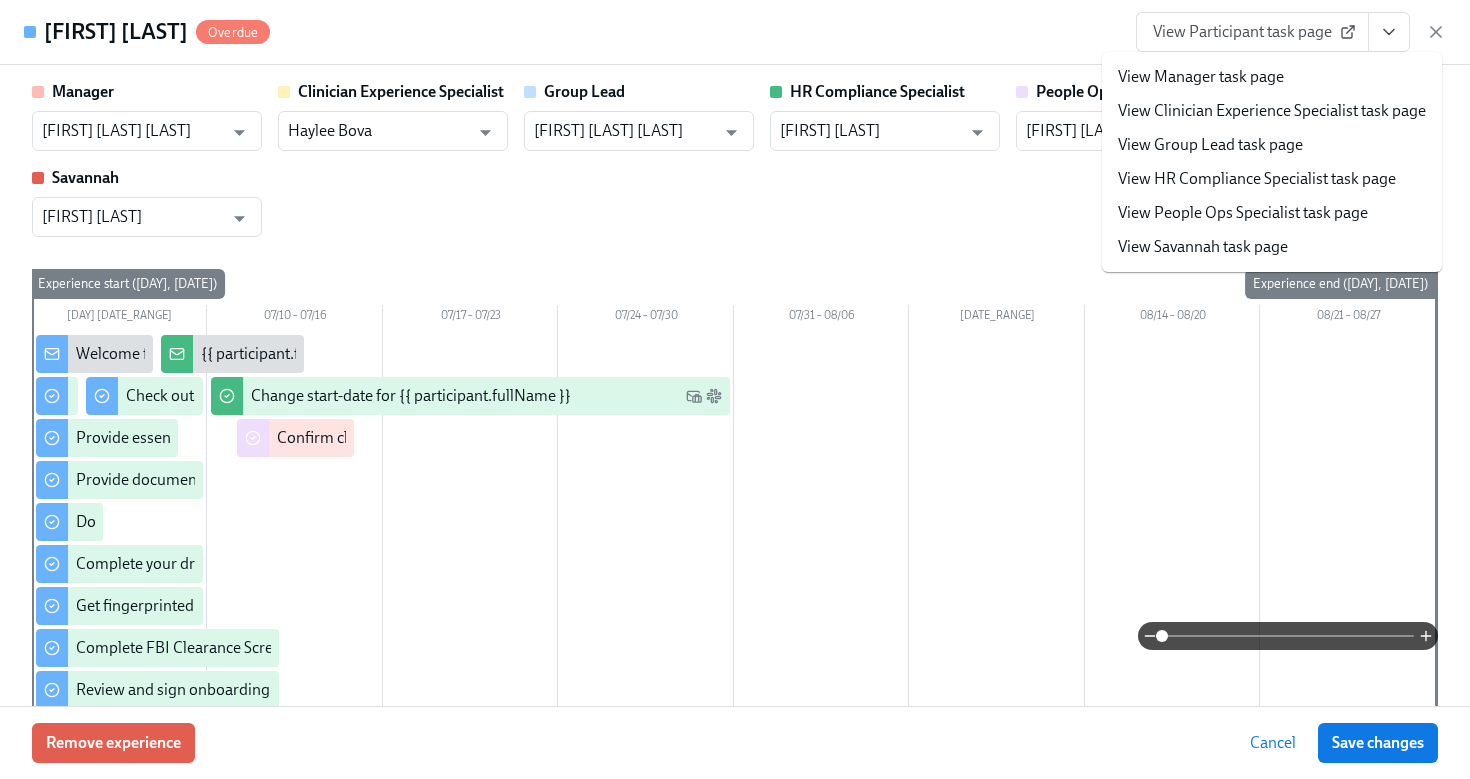 click on "View HR Compliance Specialist task page" at bounding box center [1257, 179] 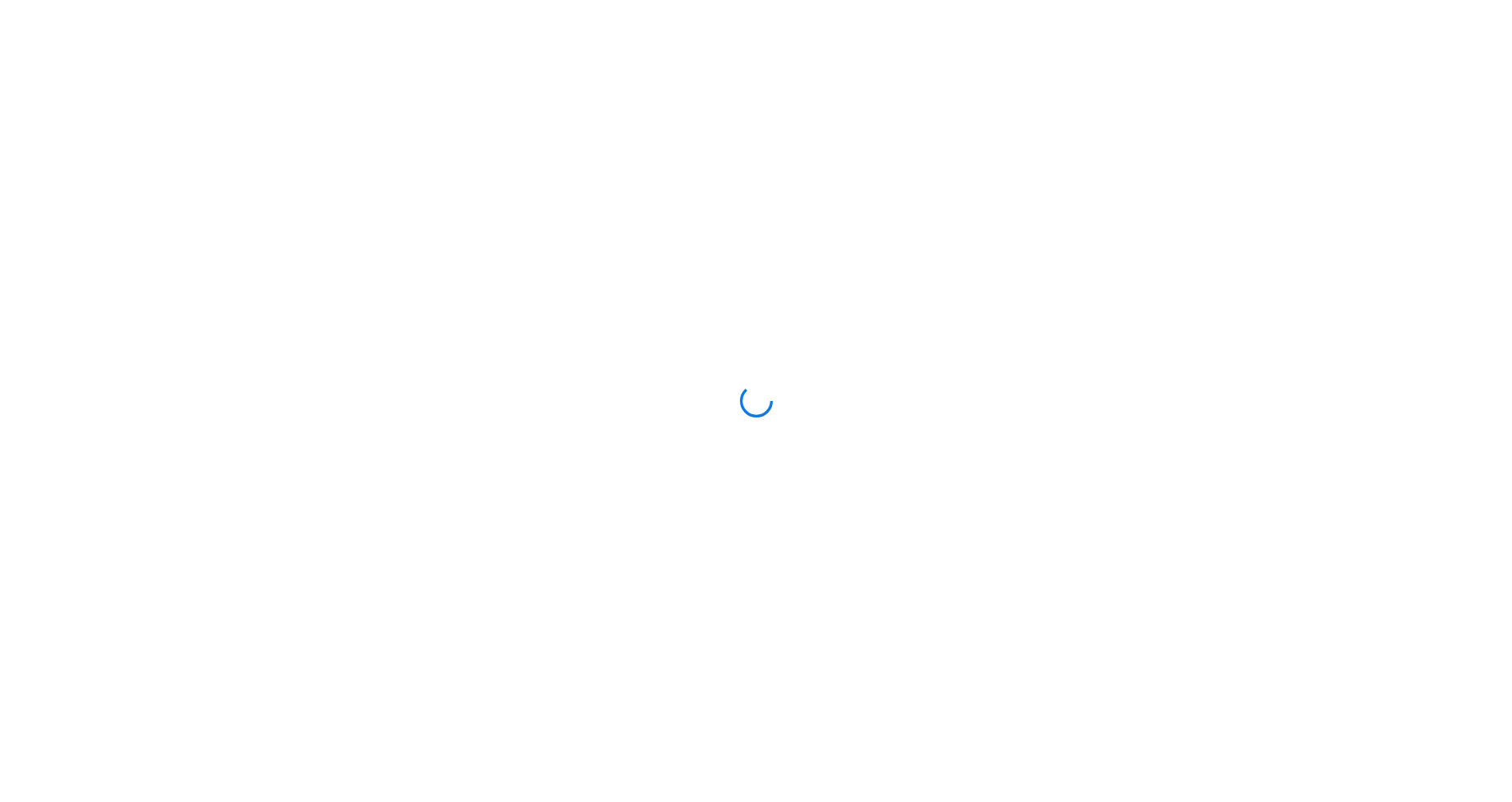 scroll, scrollTop: 0, scrollLeft: 0, axis: both 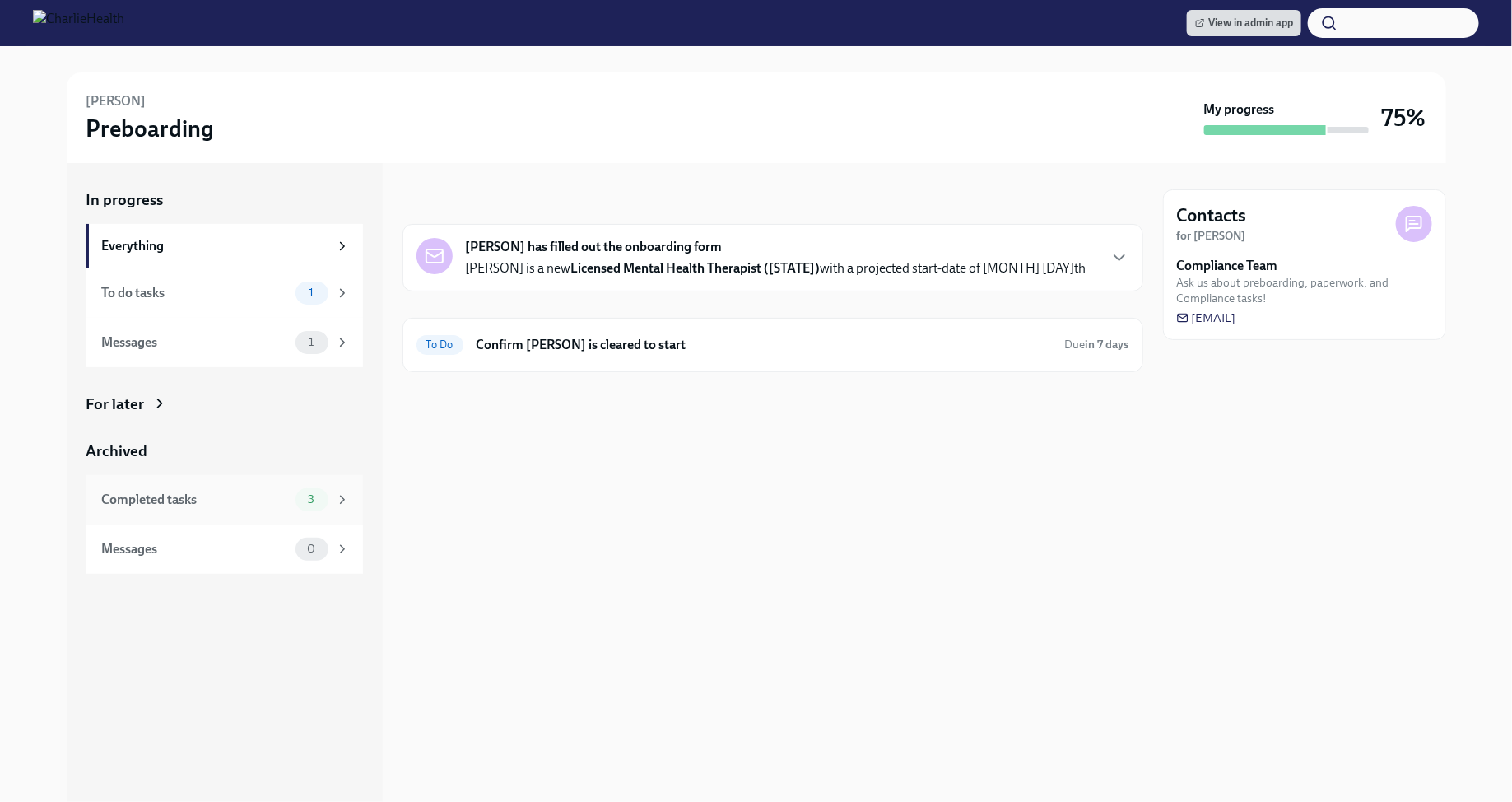 click 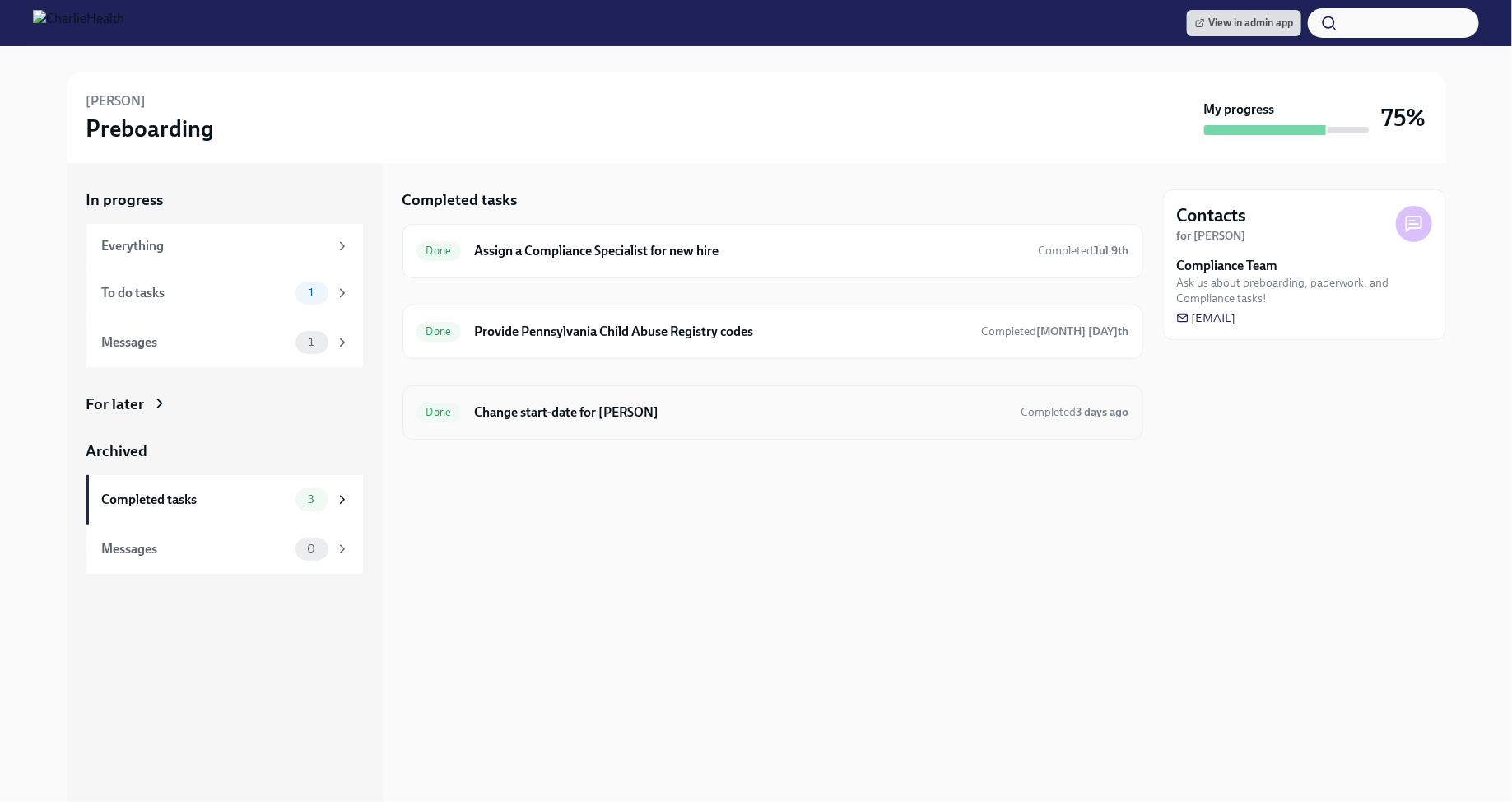 click on "Done Change start-date for Michelle Arispe Completed  3 days ago" at bounding box center (773, 413) 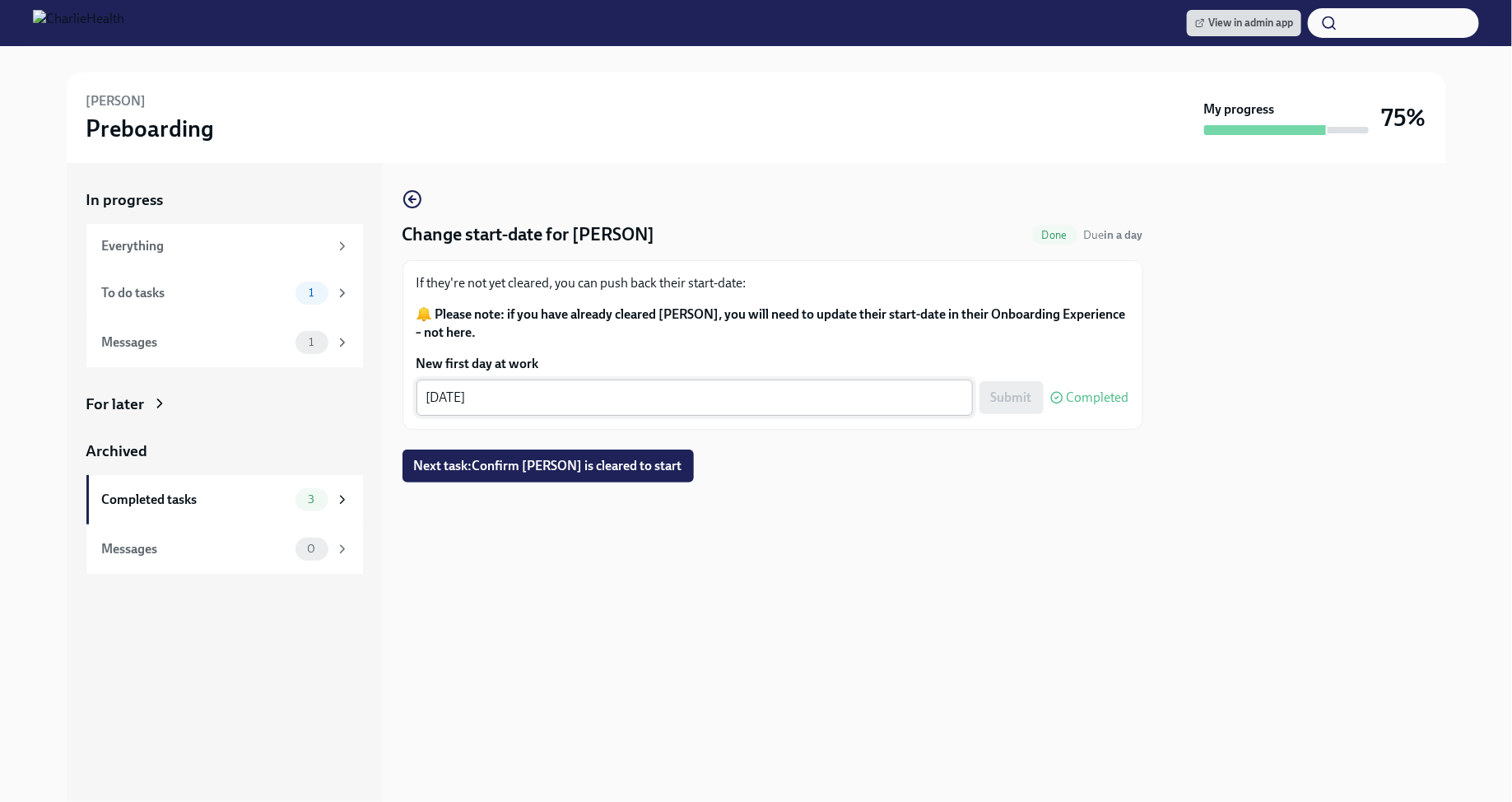 click on "[DATE]" at bounding box center [695, 398] 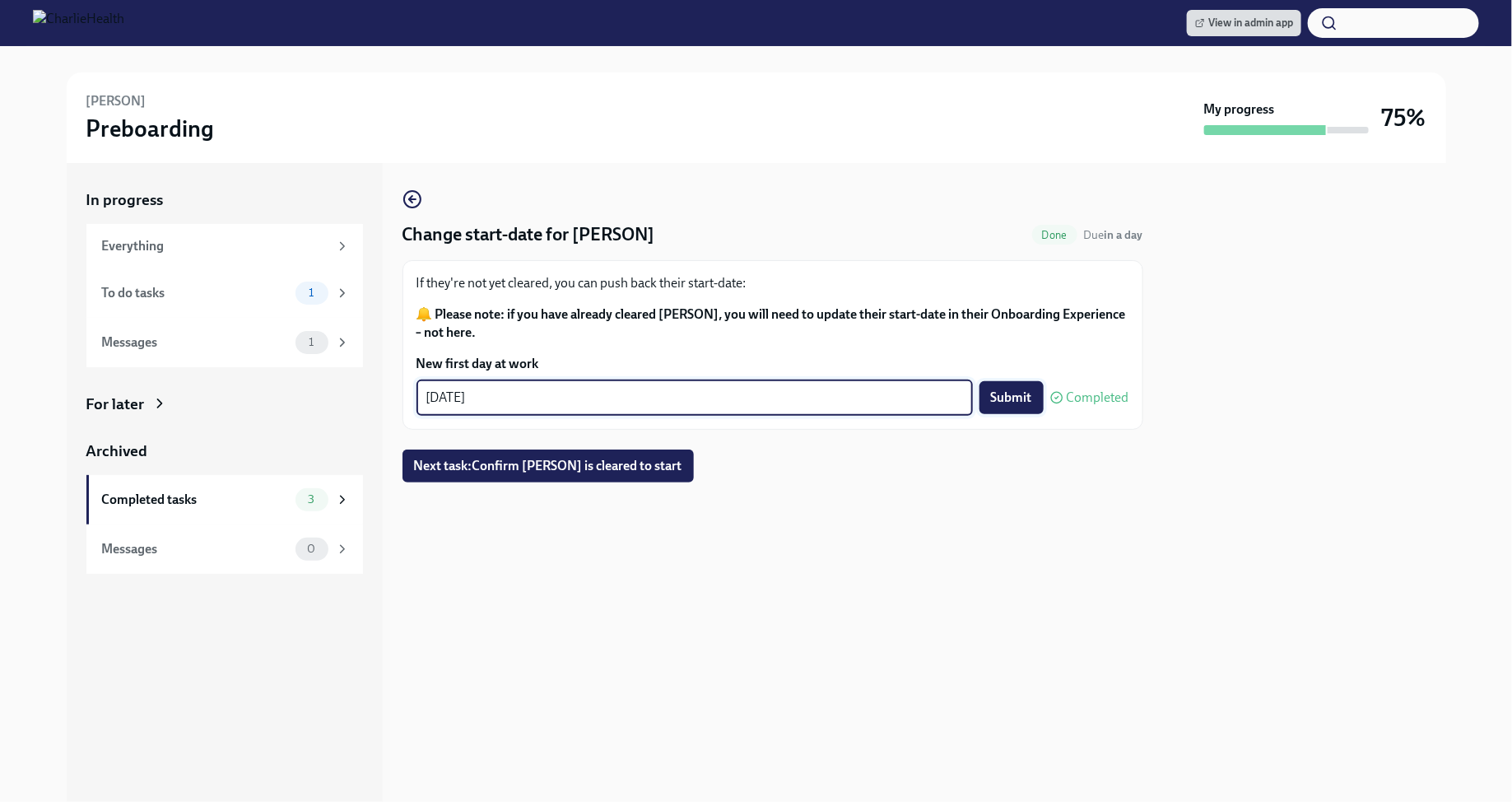 type on "[DATE]" 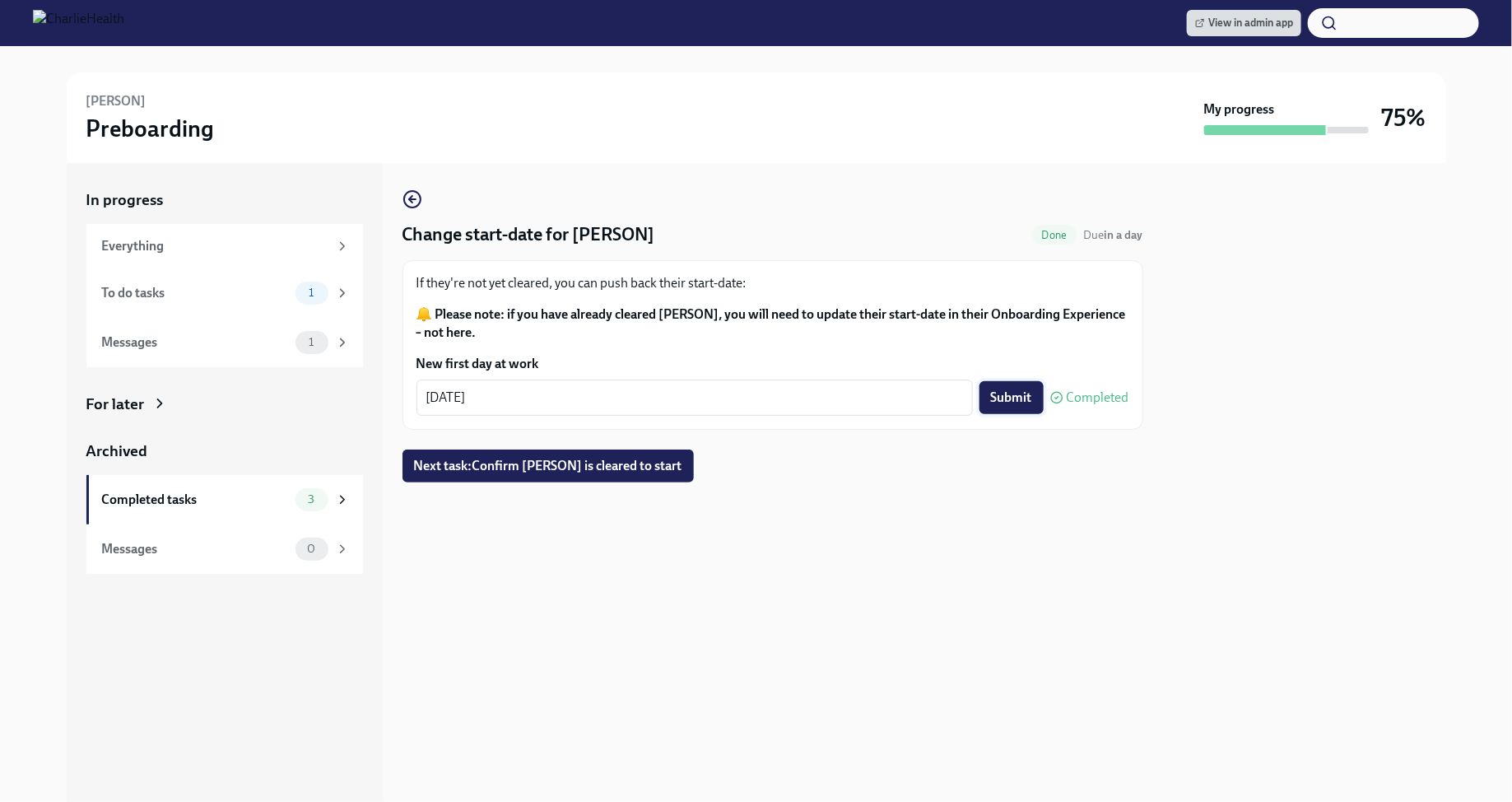 click on "Submit" at bounding box center (1012, 398) 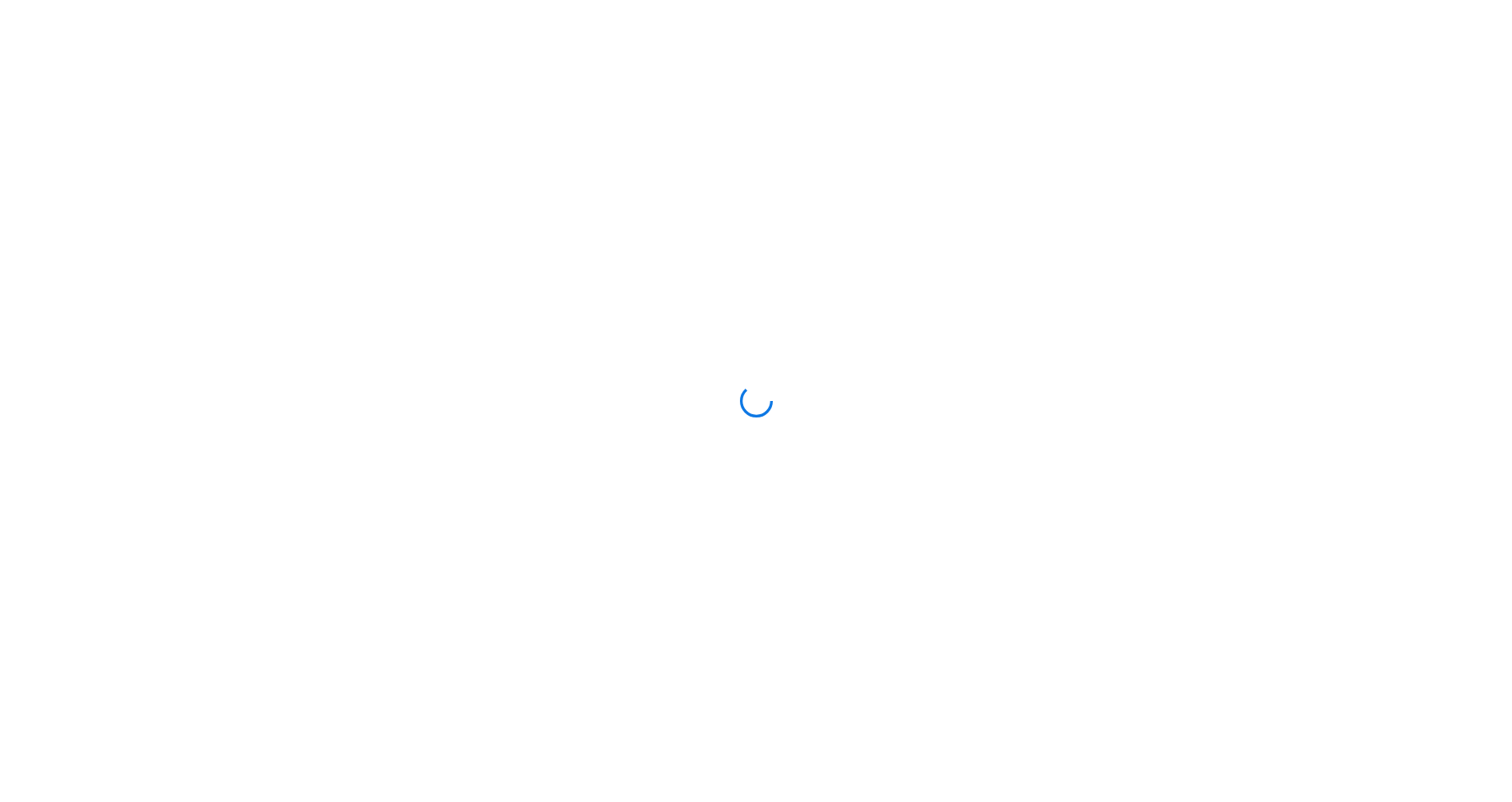 scroll, scrollTop: 0, scrollLeft: 0, axis: both 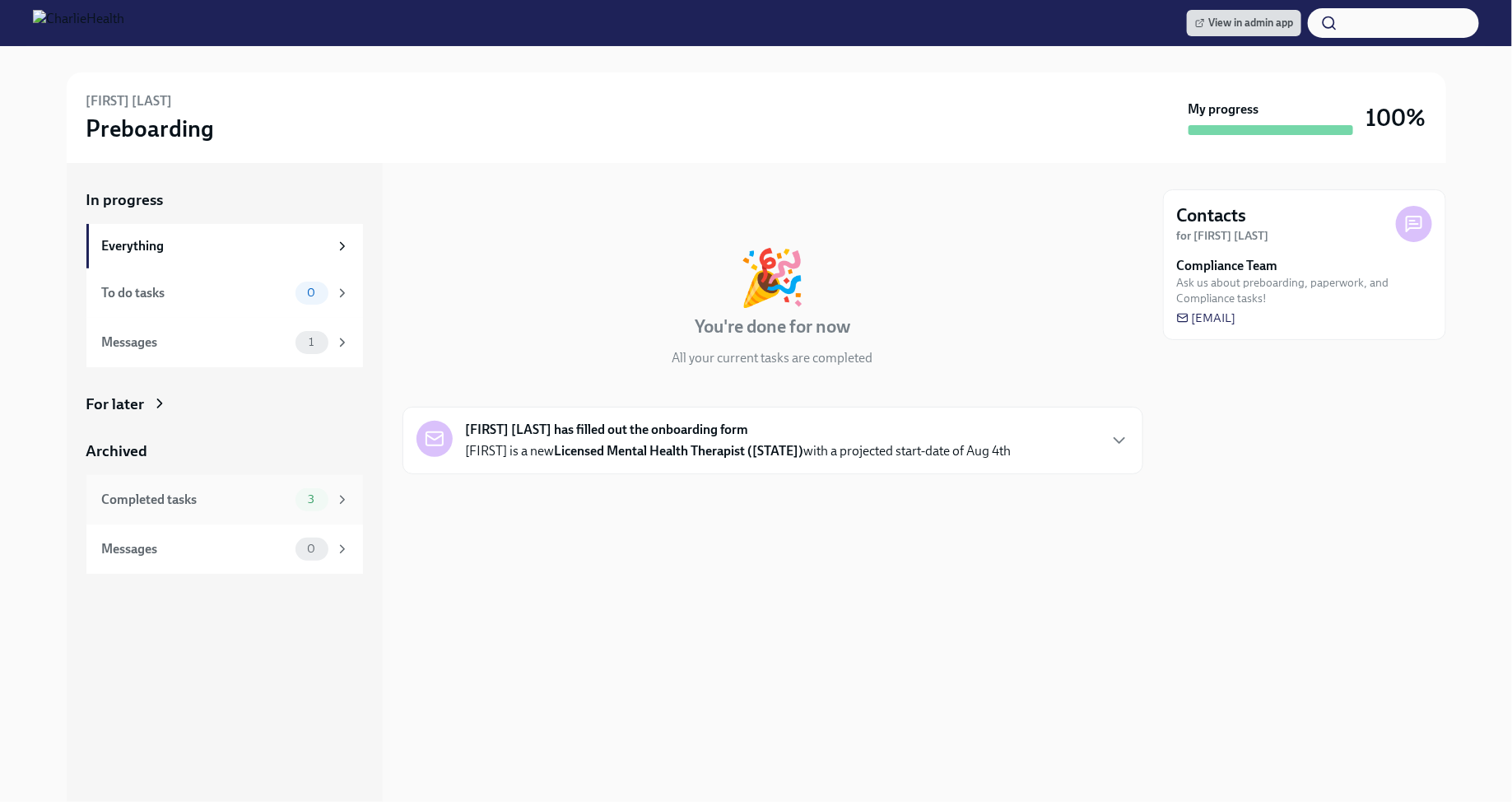 click on "3" at bounding box center [323, 500] 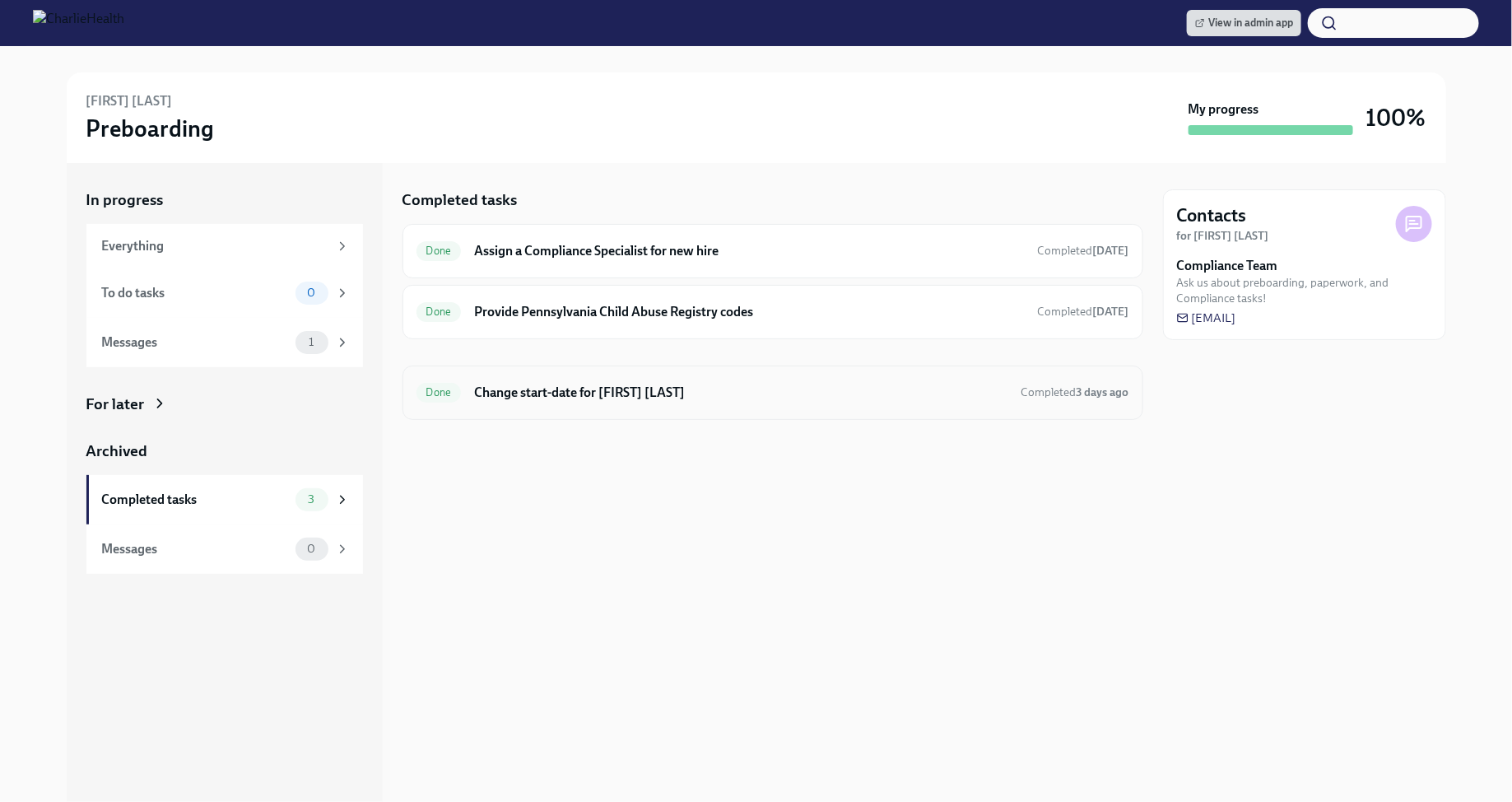 click on "Change start-date for [FIRST] [LAST]" at bounding box center (741, 393) 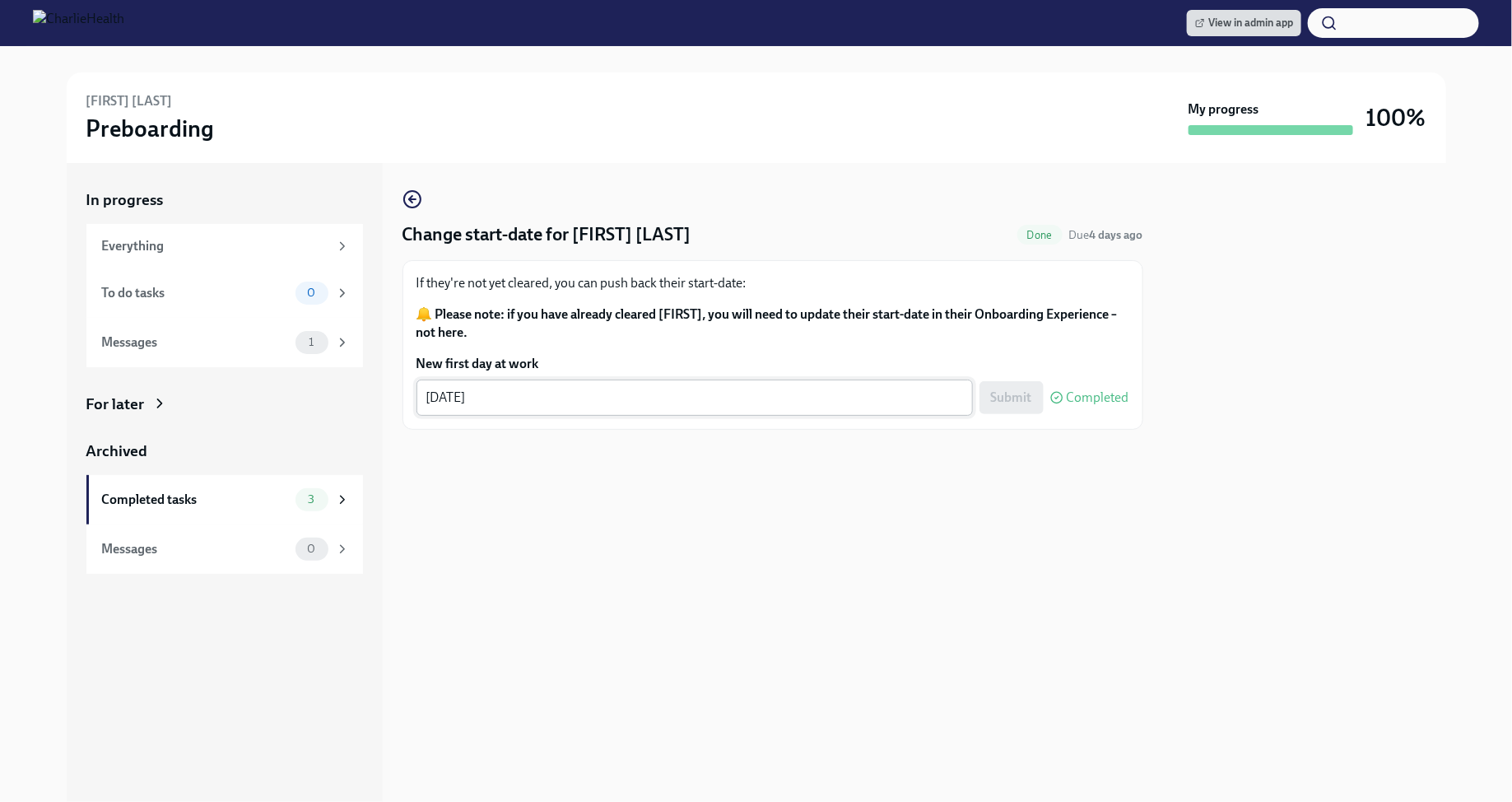click on "[DATE]" at bounding box center (695, 398) 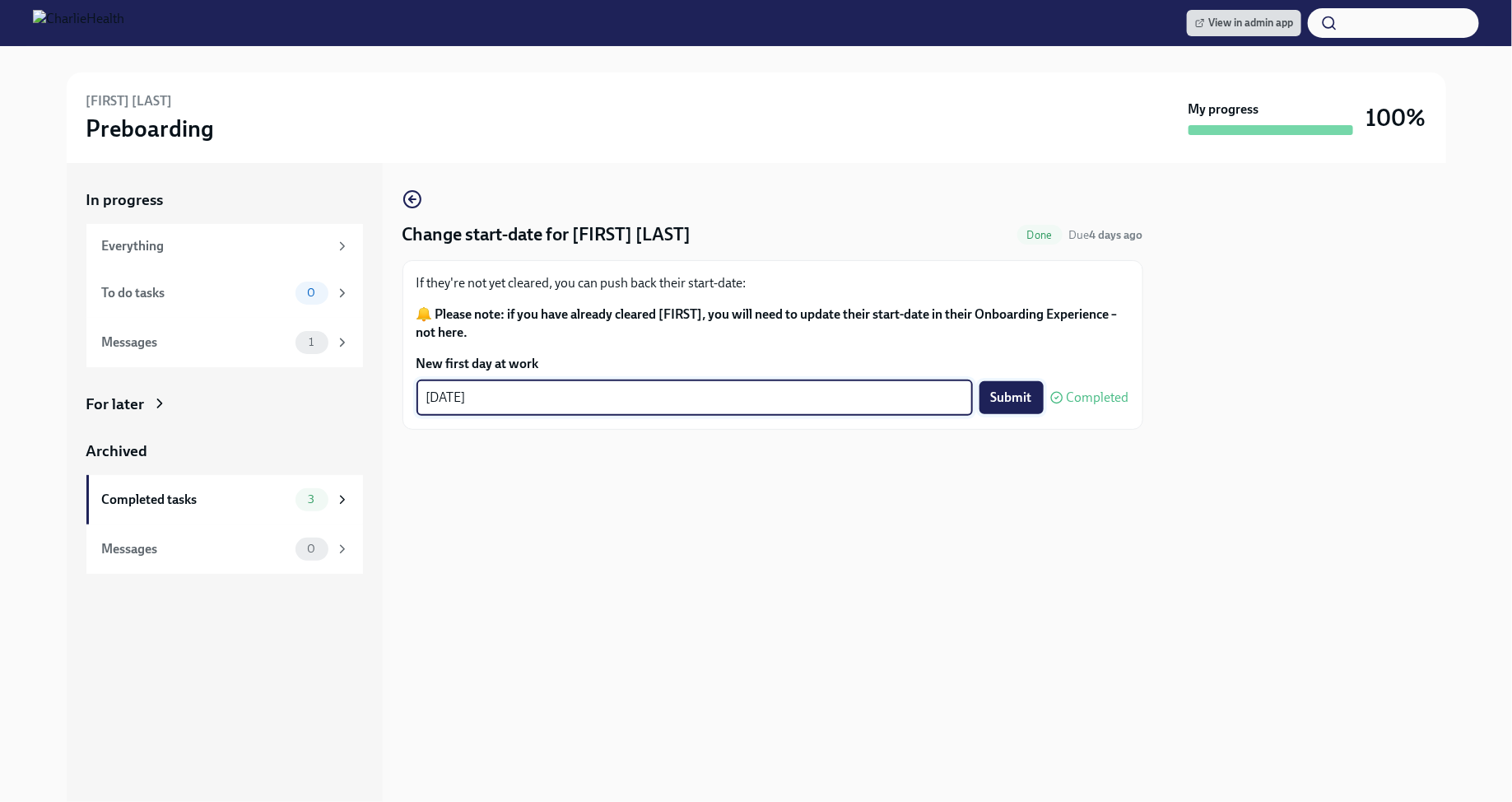 type on "[DATE]" 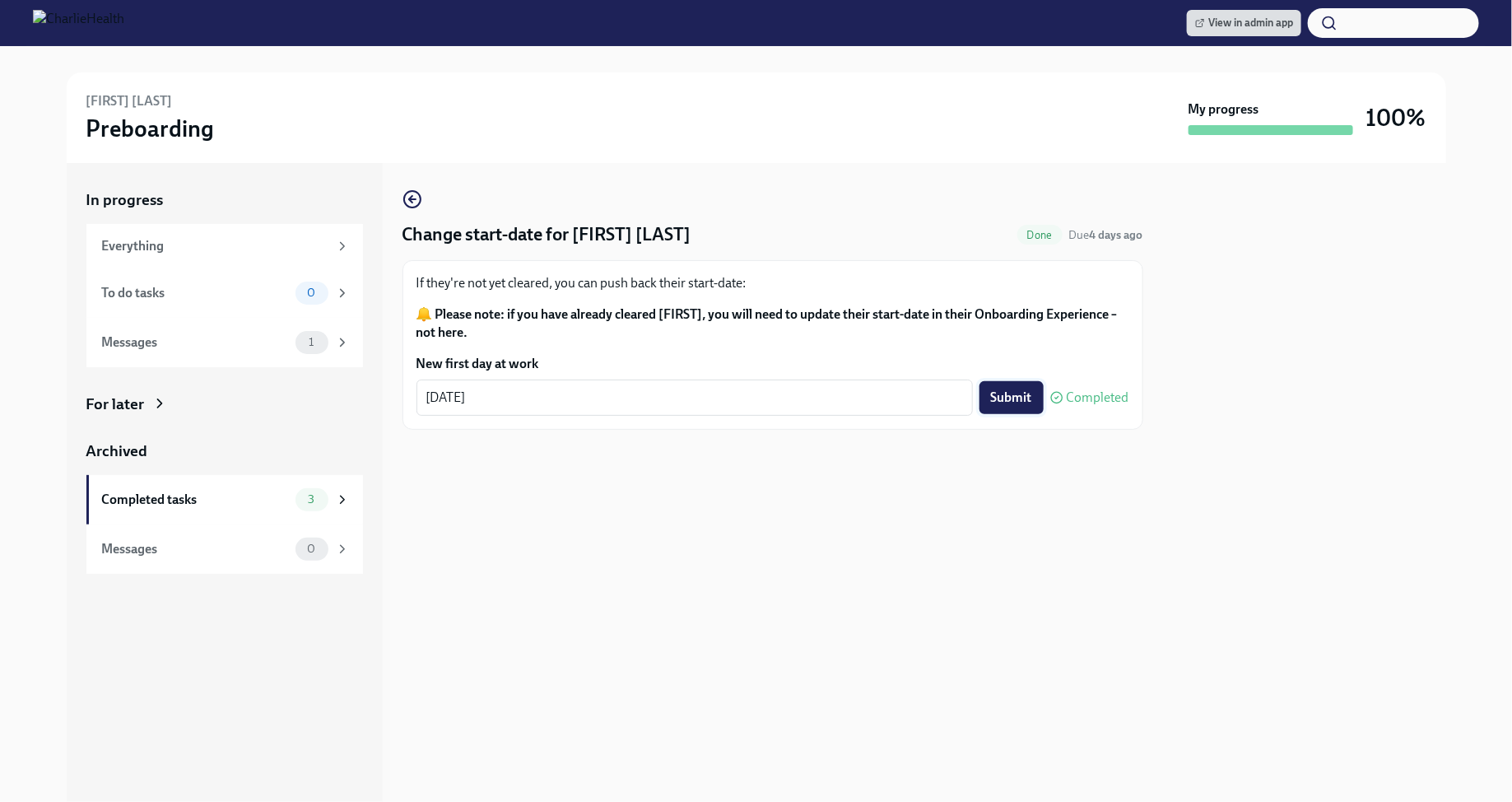 click on "Submit" at bounding box center [1012, 398] 